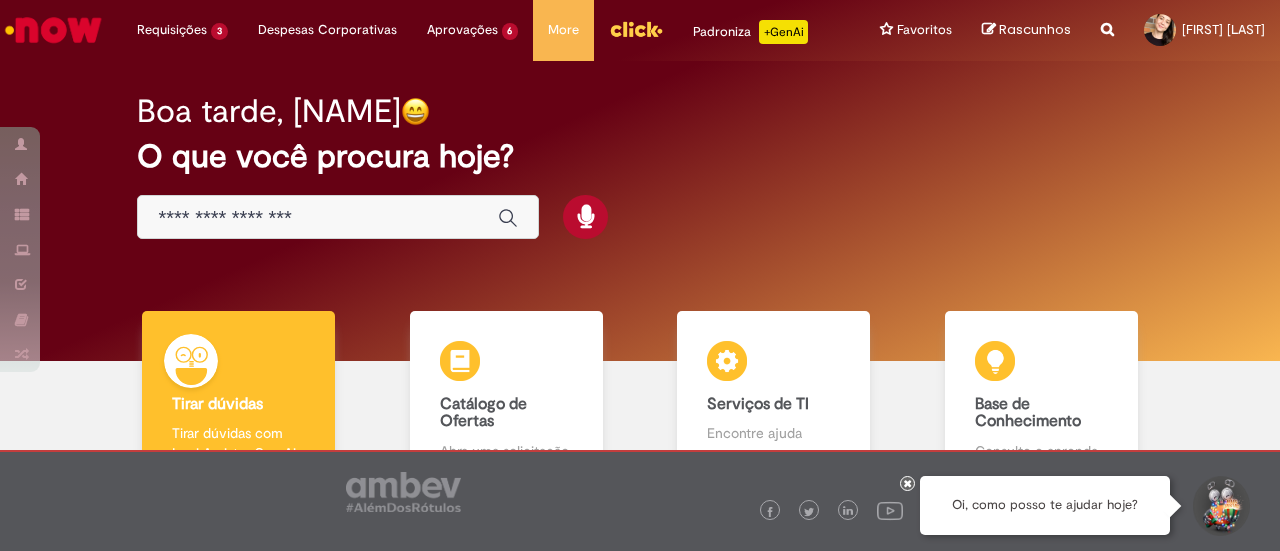 scroll, scrollTop: 0, scrollLeft: 0, axis: both 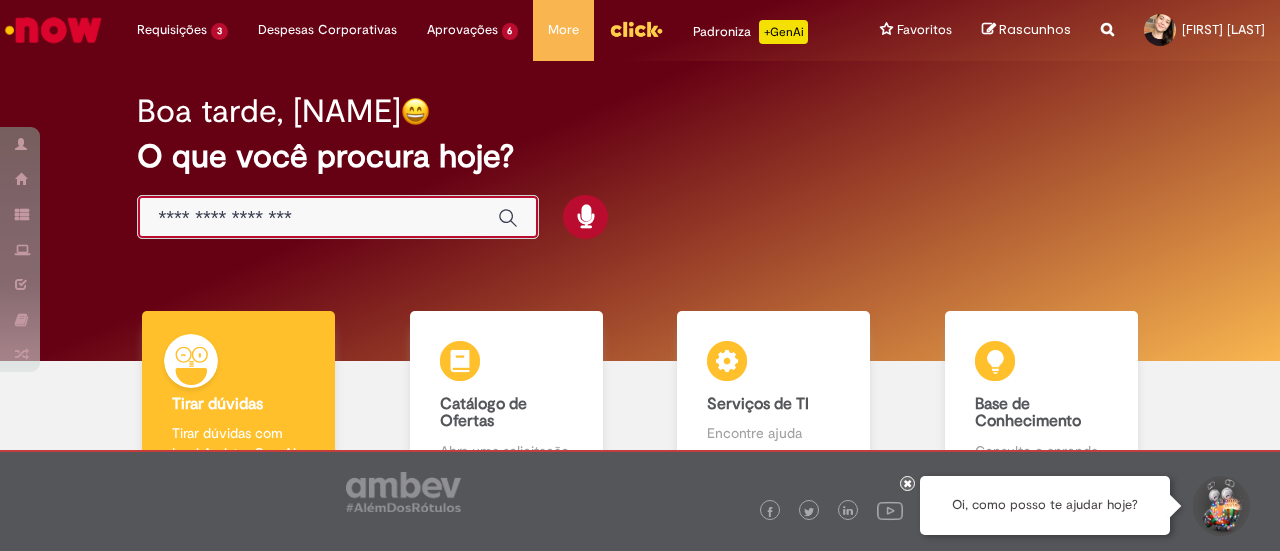 click at bounding box center [318, 218] 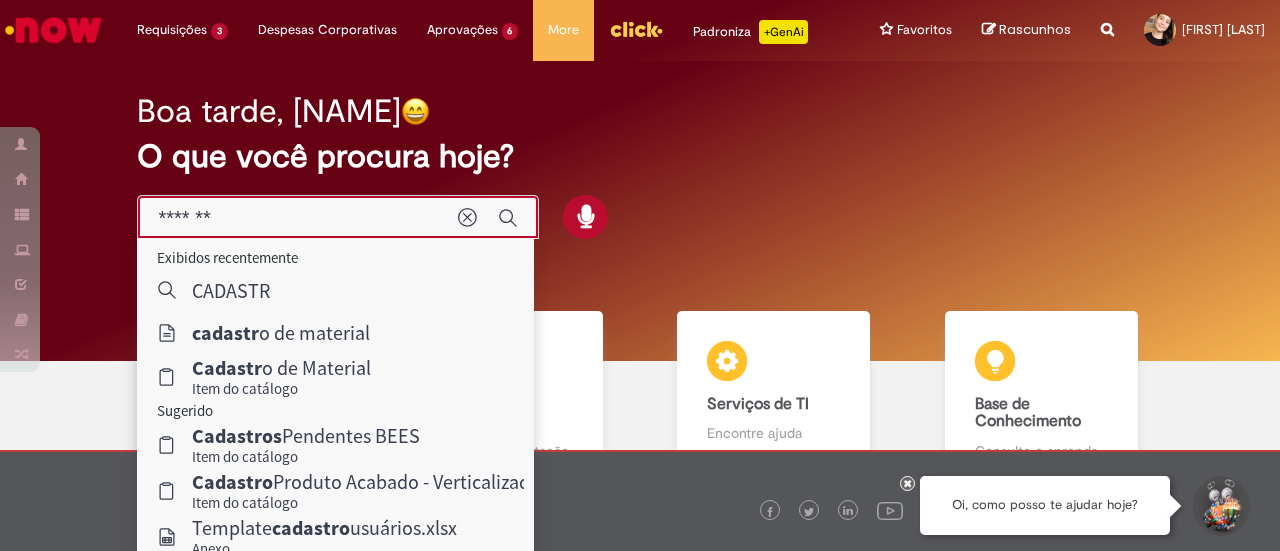 type on "********" 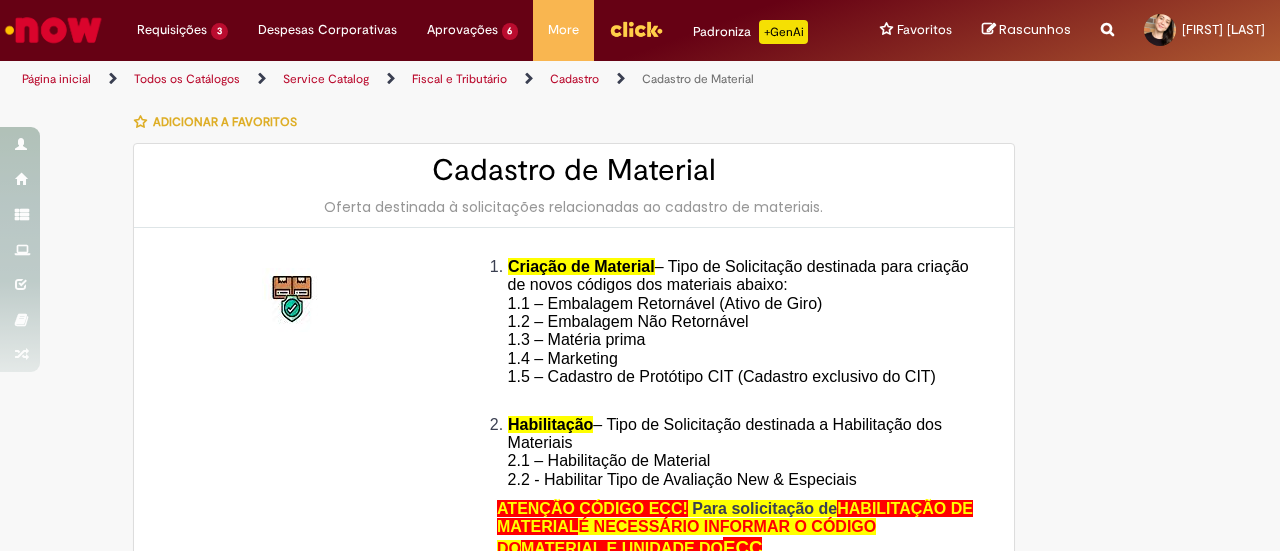 type on "********" 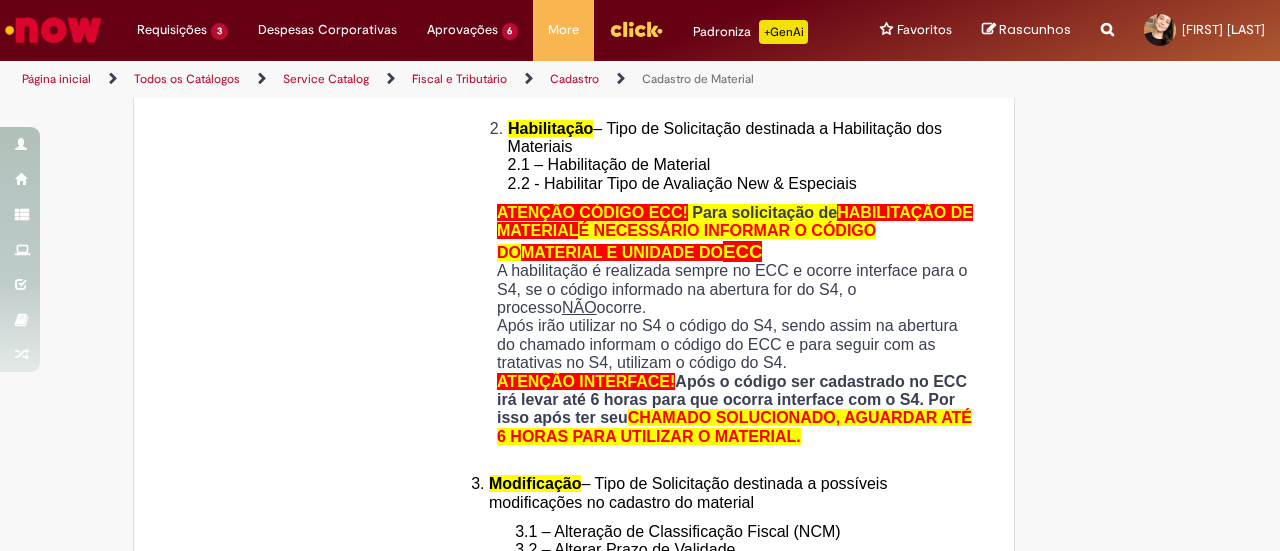 type on "**********" 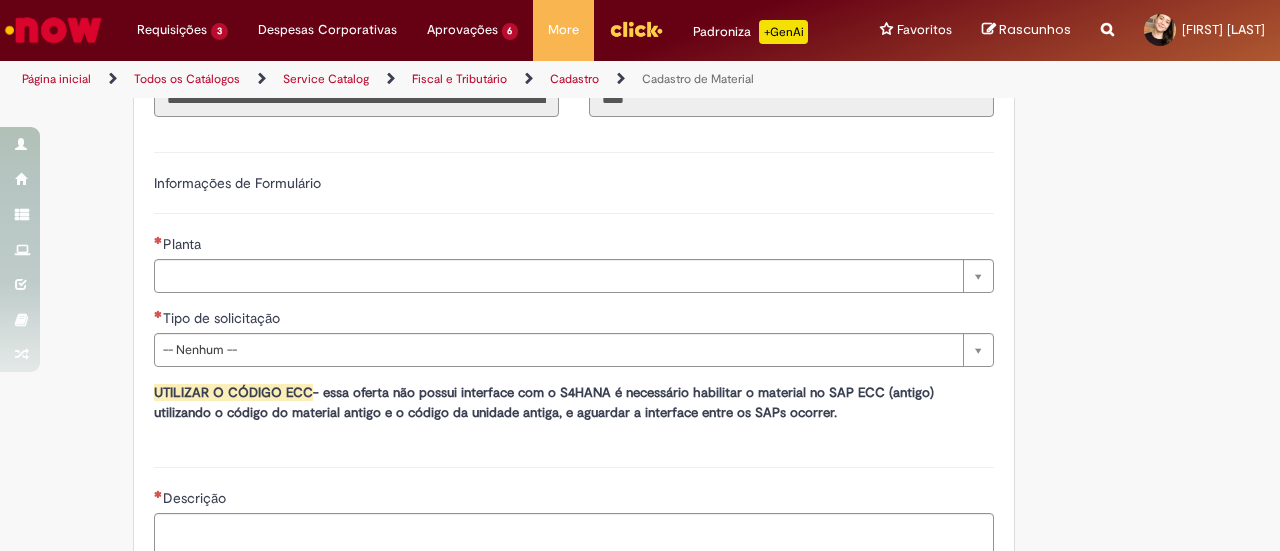 scroll, scrollTop: 1100, scrollLeft: 0, axis: vertical 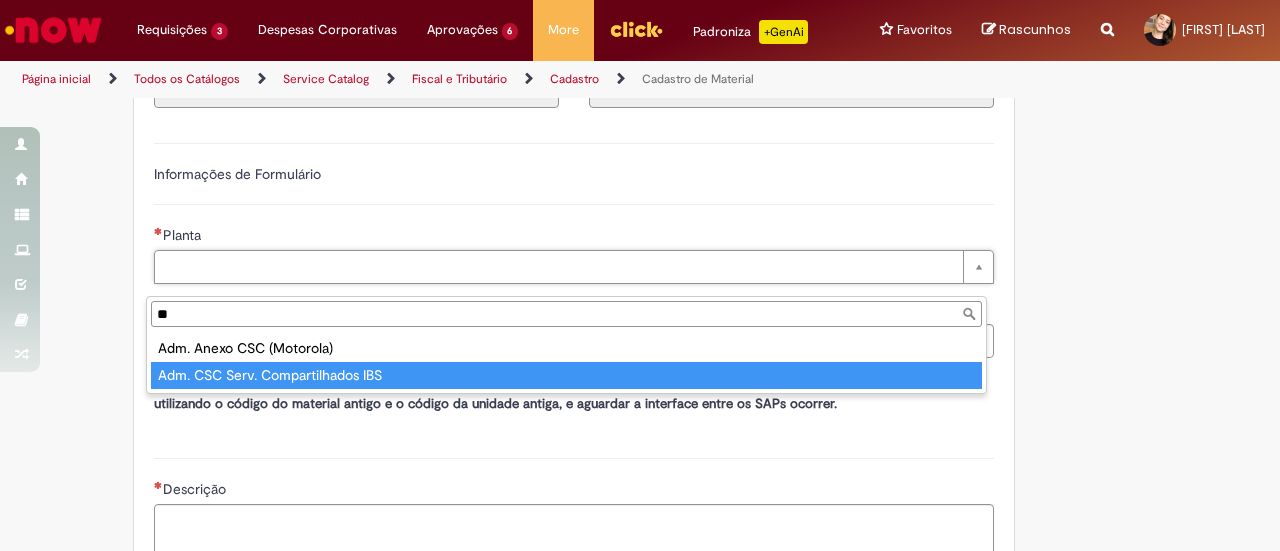 type on "**" 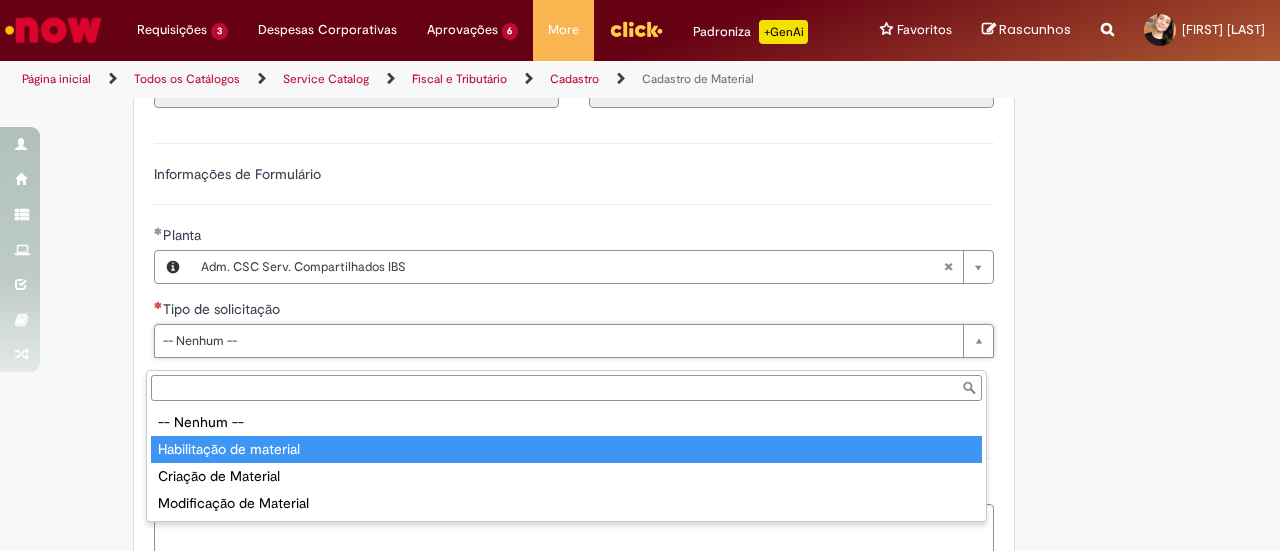 type on "**********" 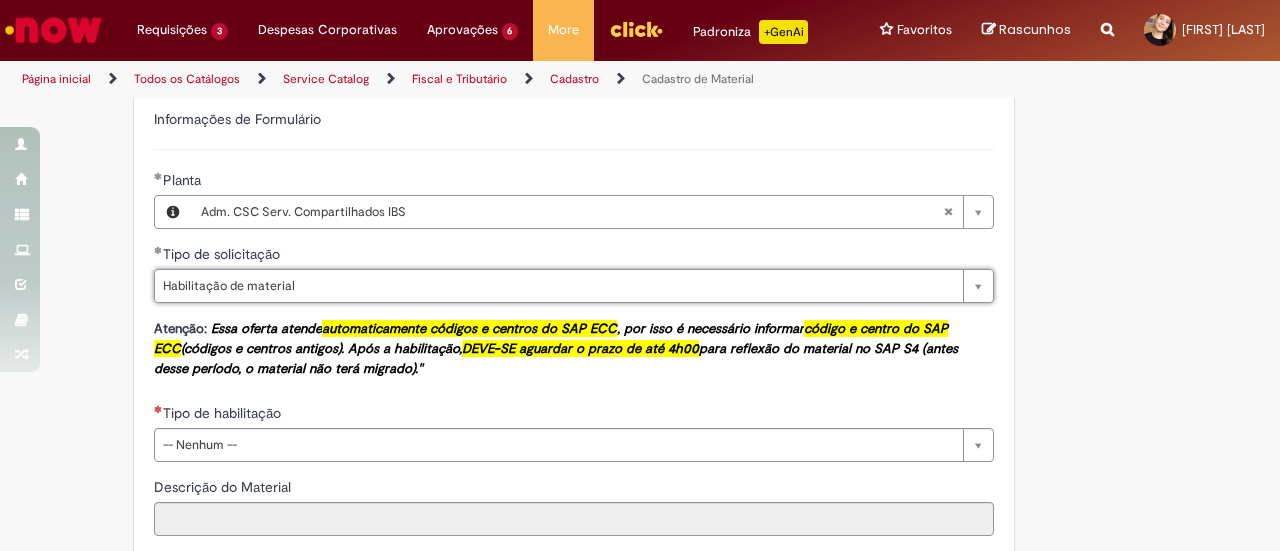 scroll, scrollTop: 1200, scrollLeft: 0, axis: vertical 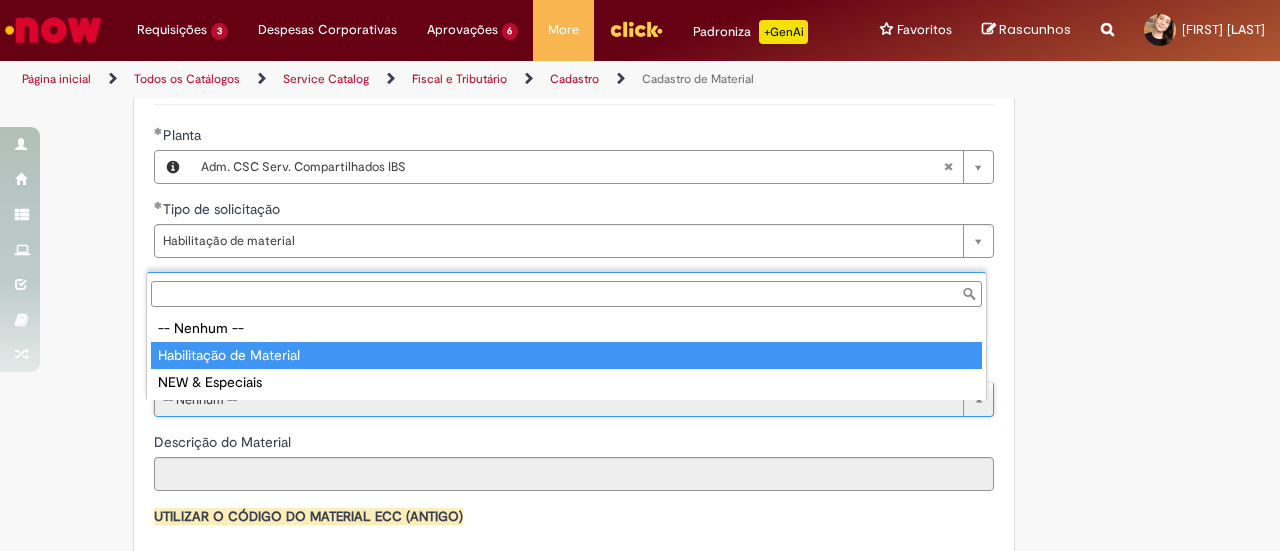 type on "**********" 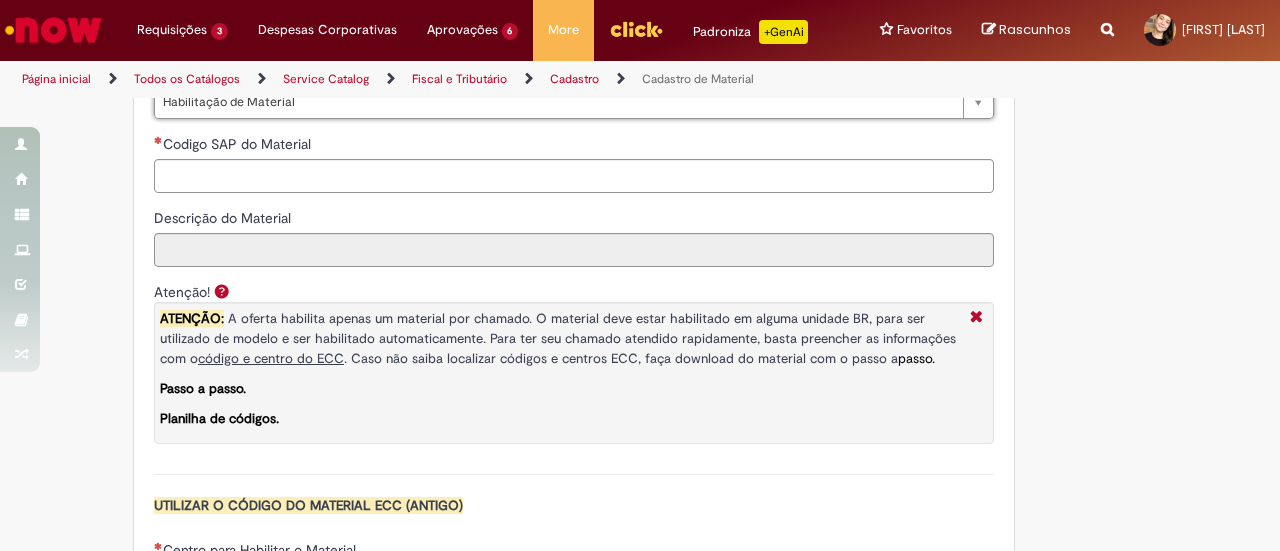 scroll, scrollTop: 1500, scrollLeft: 0, axis: vertical 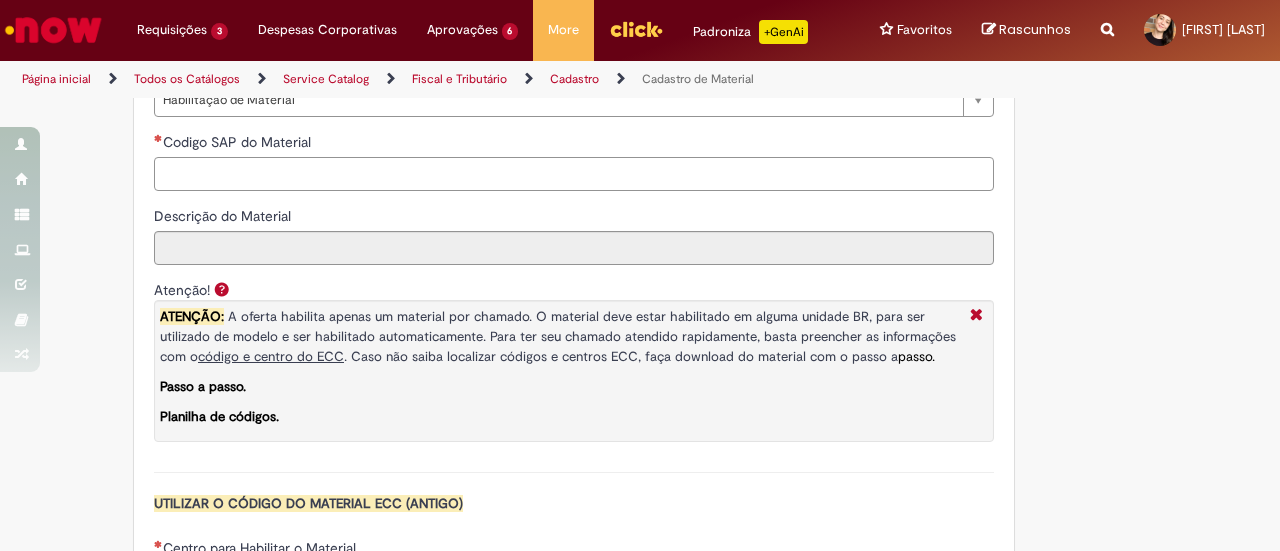 click on "Codigo SAP do Material" at bounding box center (574, 174) 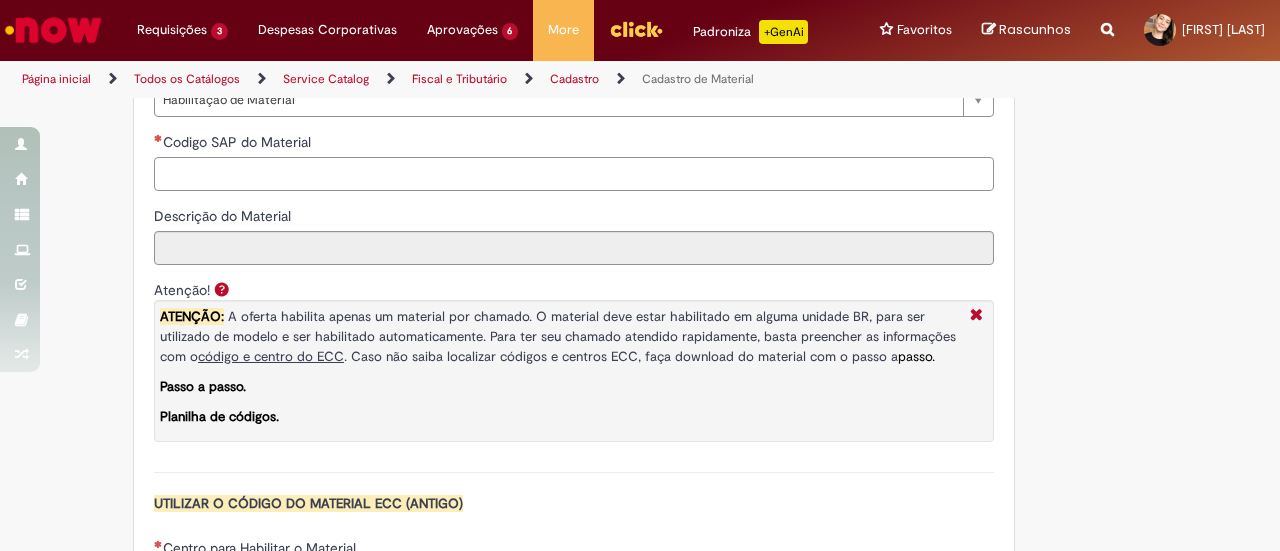 click on "Codigo SAP do Material" at bounding box center (574, 174) 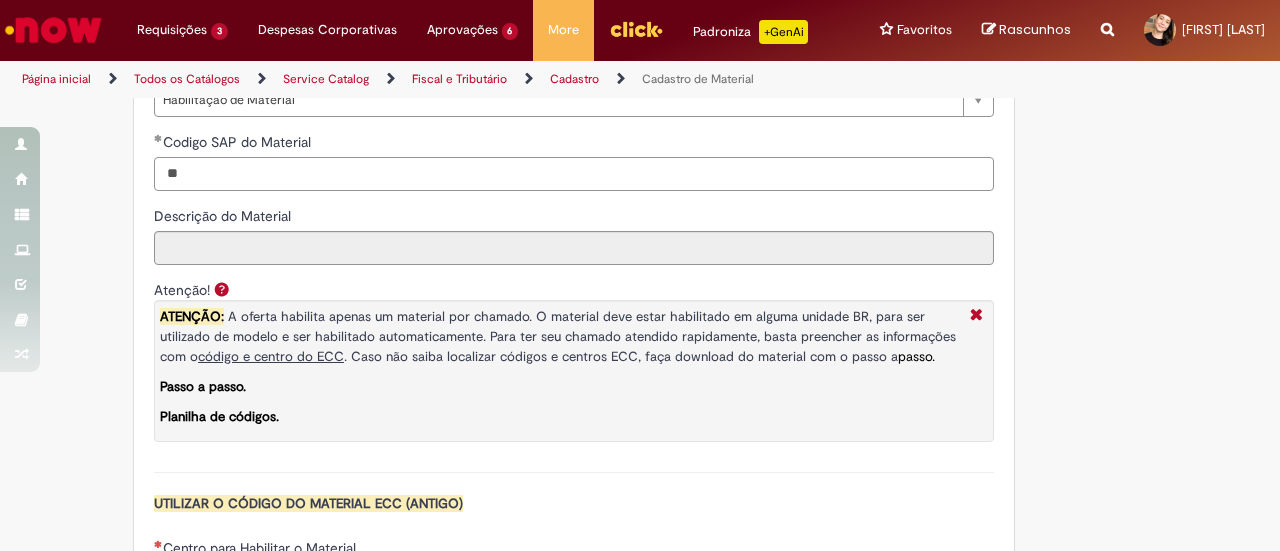 click on "**" at bounding box center (574, 174) 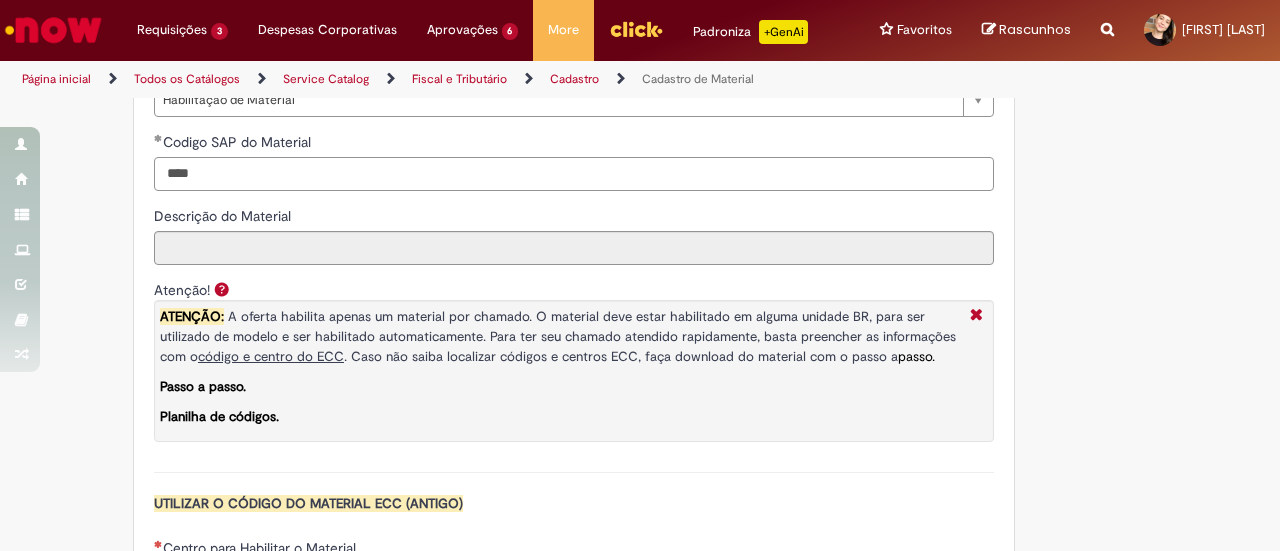 click on "****" at bounding box center (574, 174) 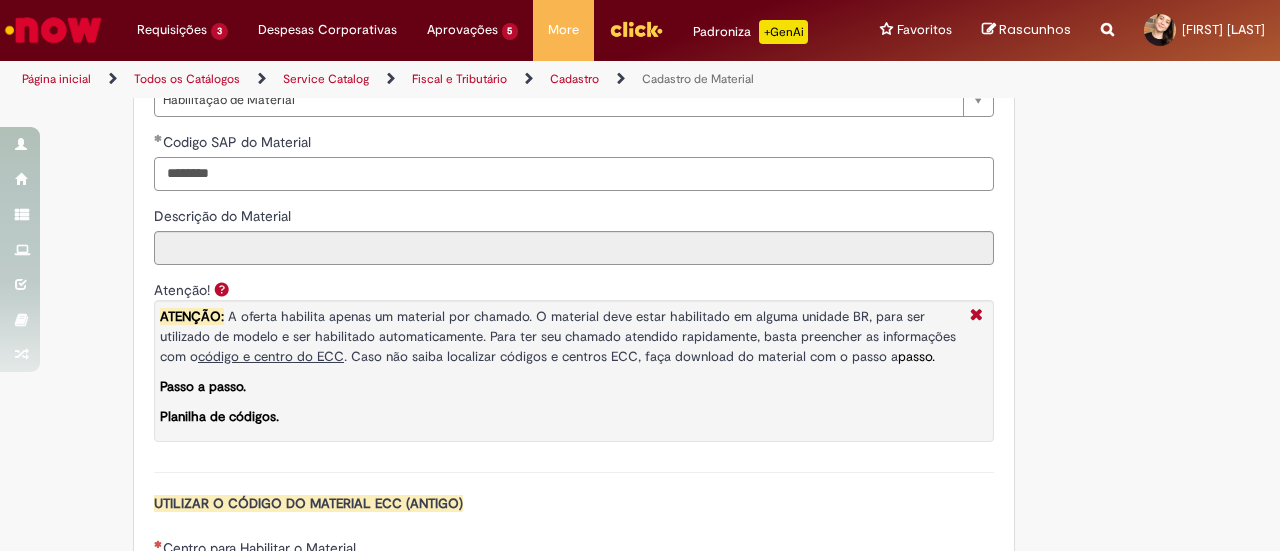 type on "********" 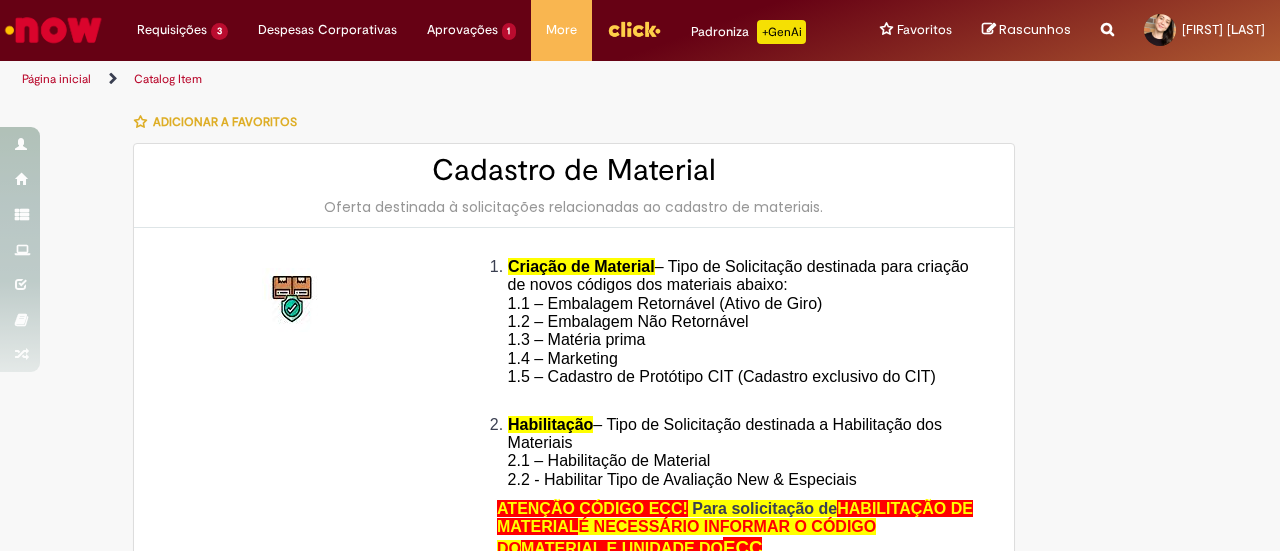 scroll, scrollTop: 0, scrollLeft: 0, axis: both 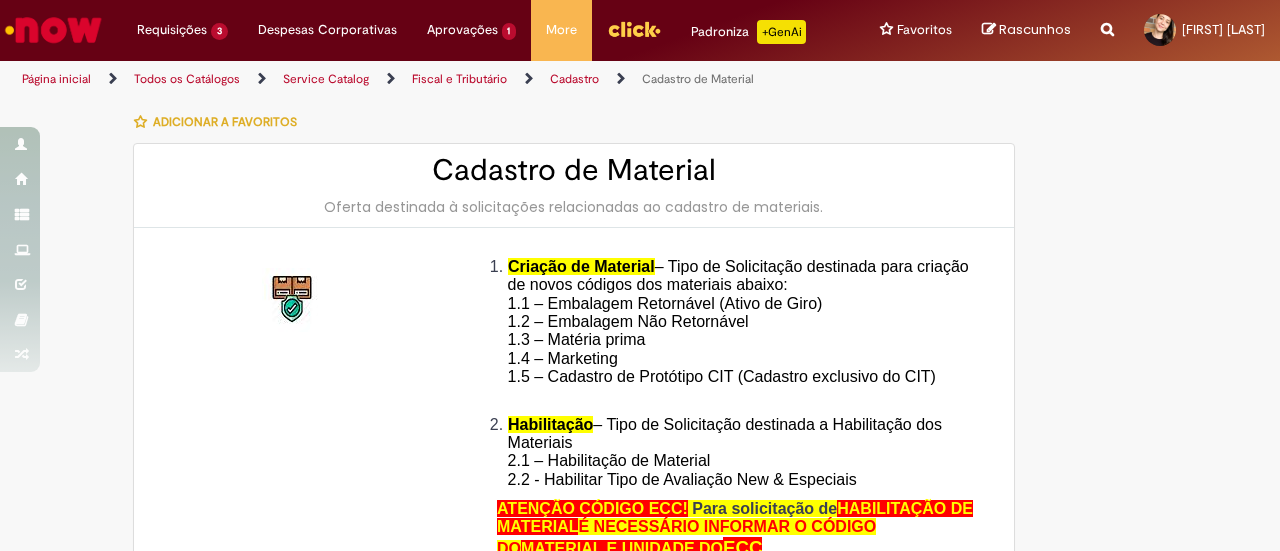 type on "********" 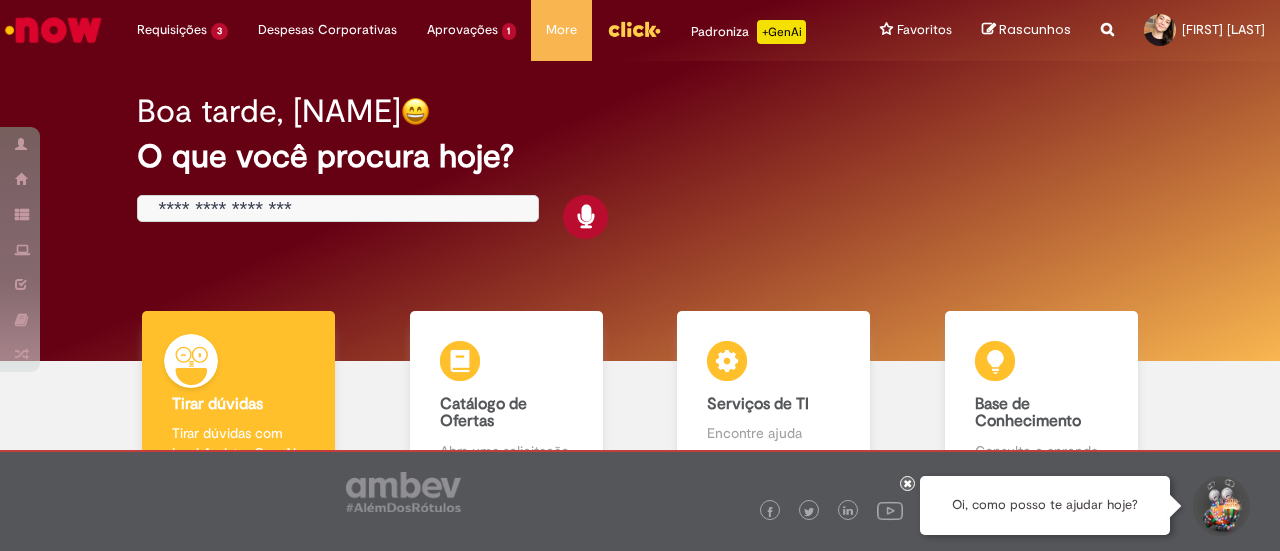 scroll, scrollTop: 0, scrollLeft: 0, axis: both 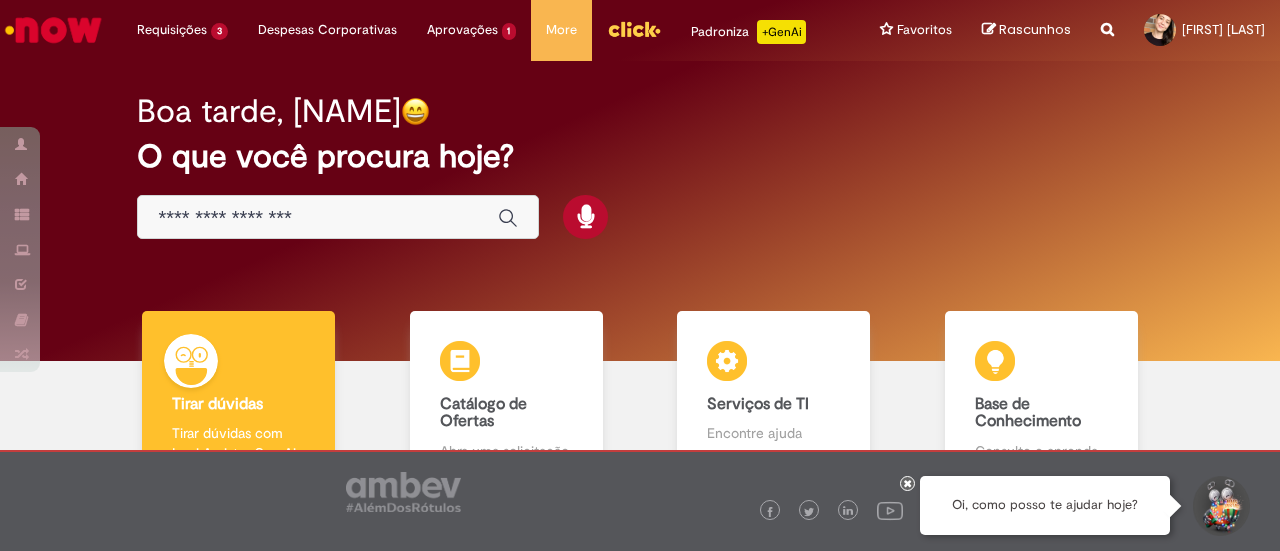 click at bounding box center [318, 218] 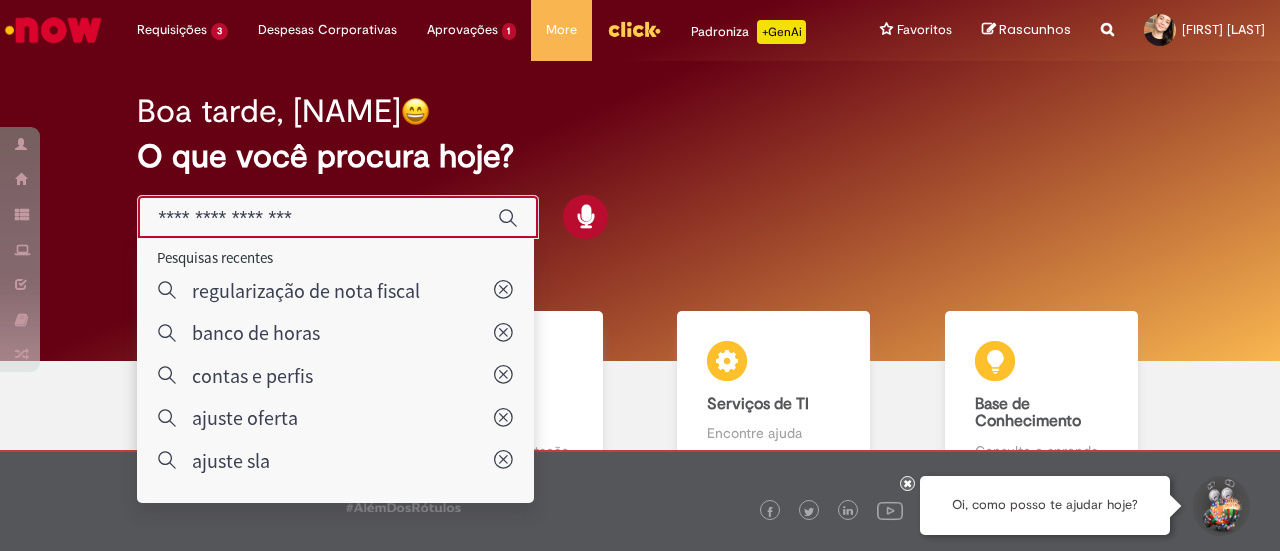 paste on "**********" 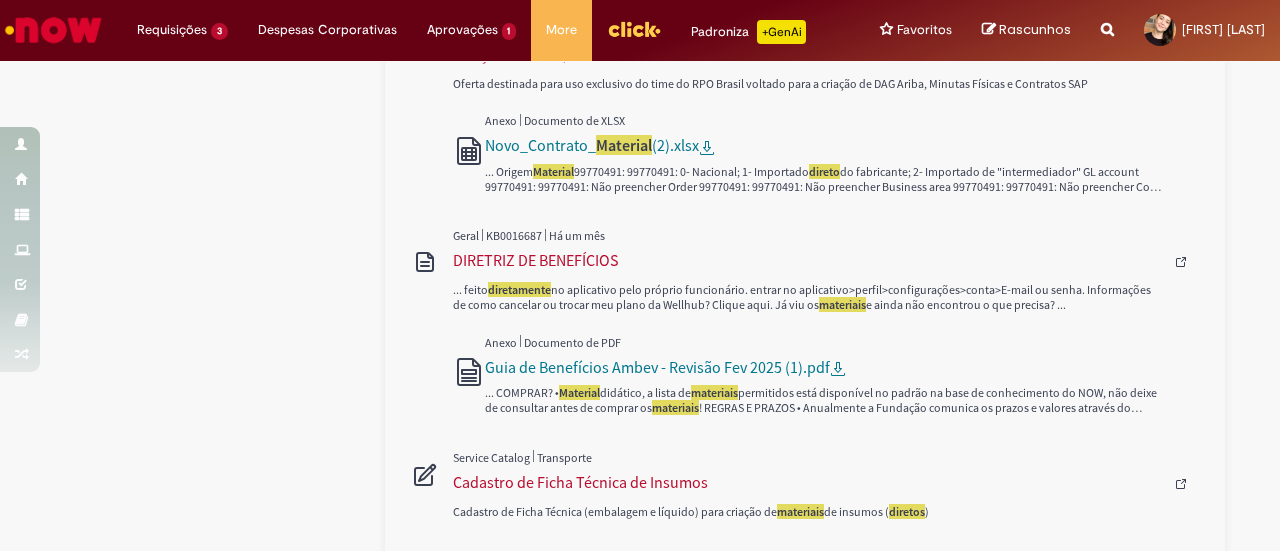 scroll, scrollTop: 1400, scrollLeft: 0, axis: vertical 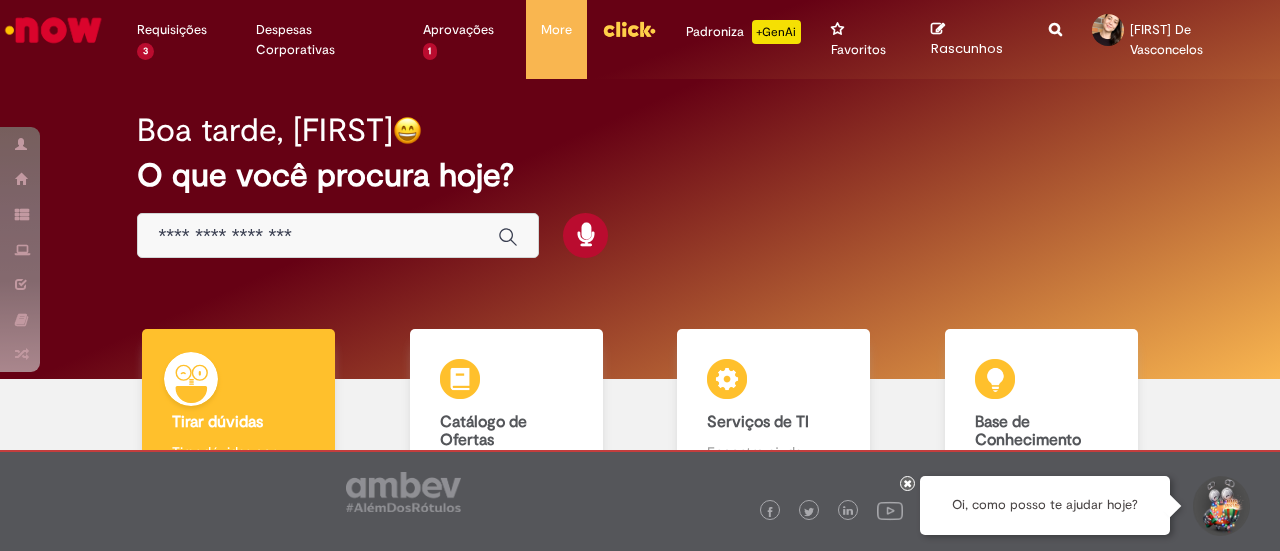 click at bounding box center [318, 236] 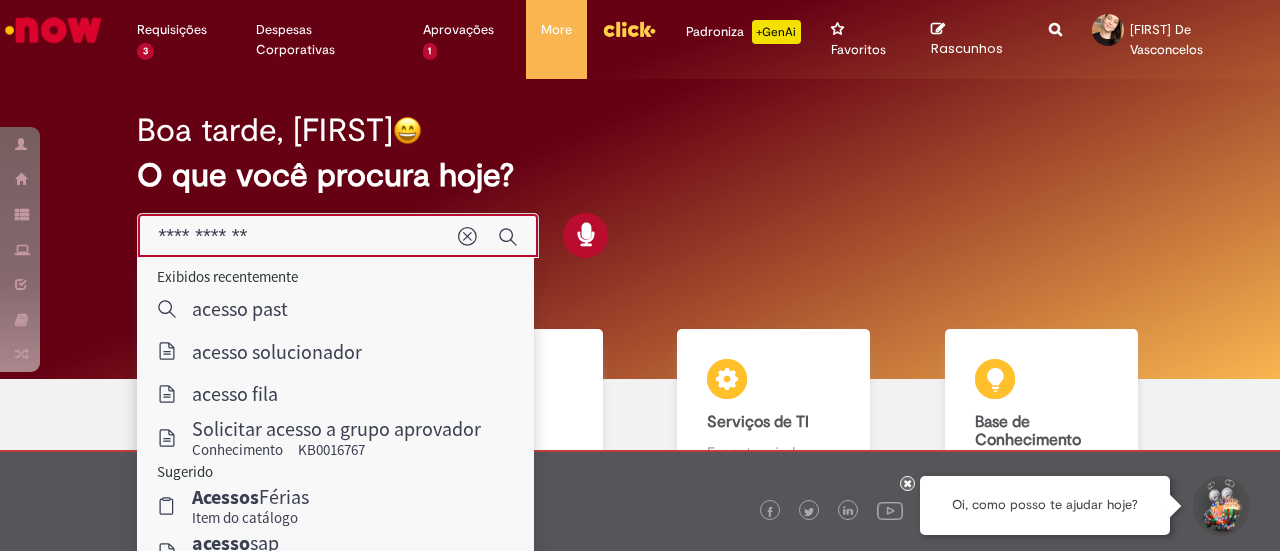 type on "**********" 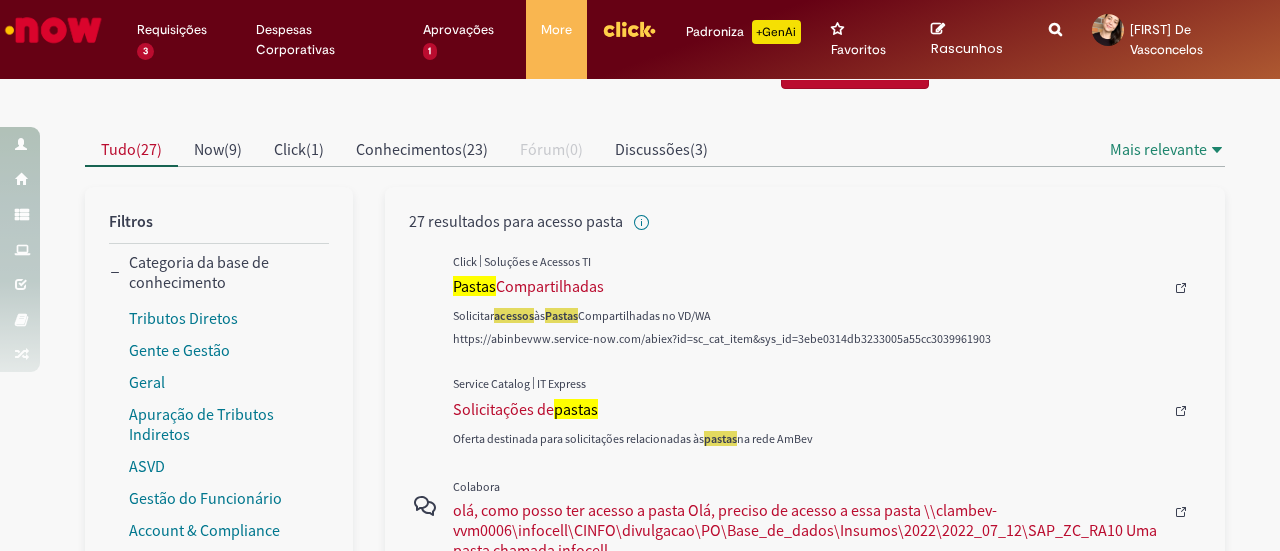 scroll, scrollTop: 300, scrollLeft: 0, axis: vertical 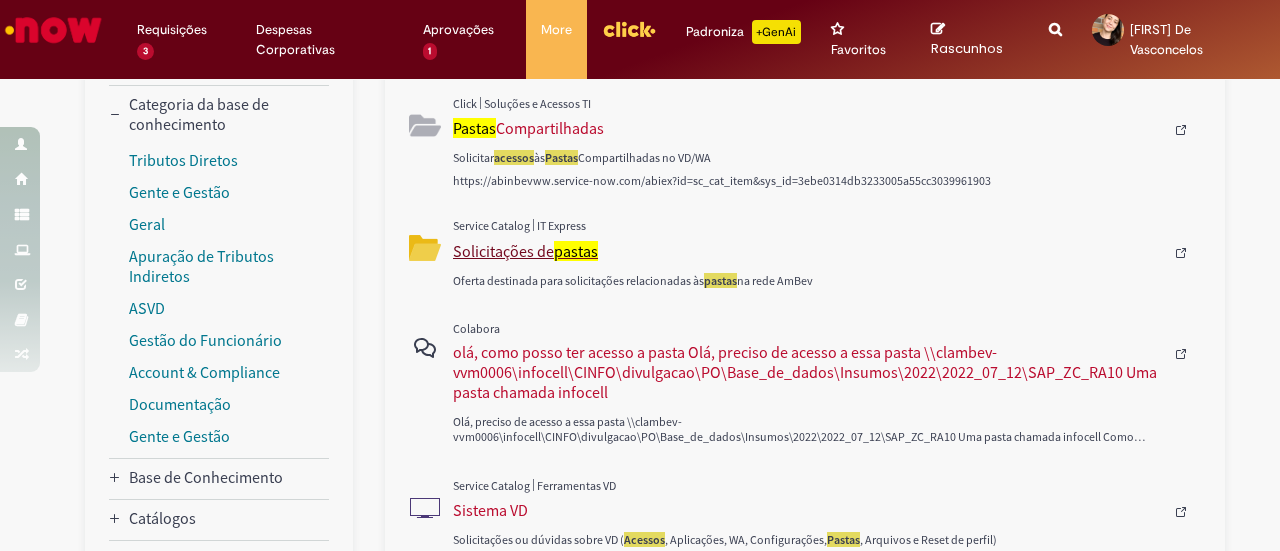 click on "pastas" at bounding box center (576, 251) 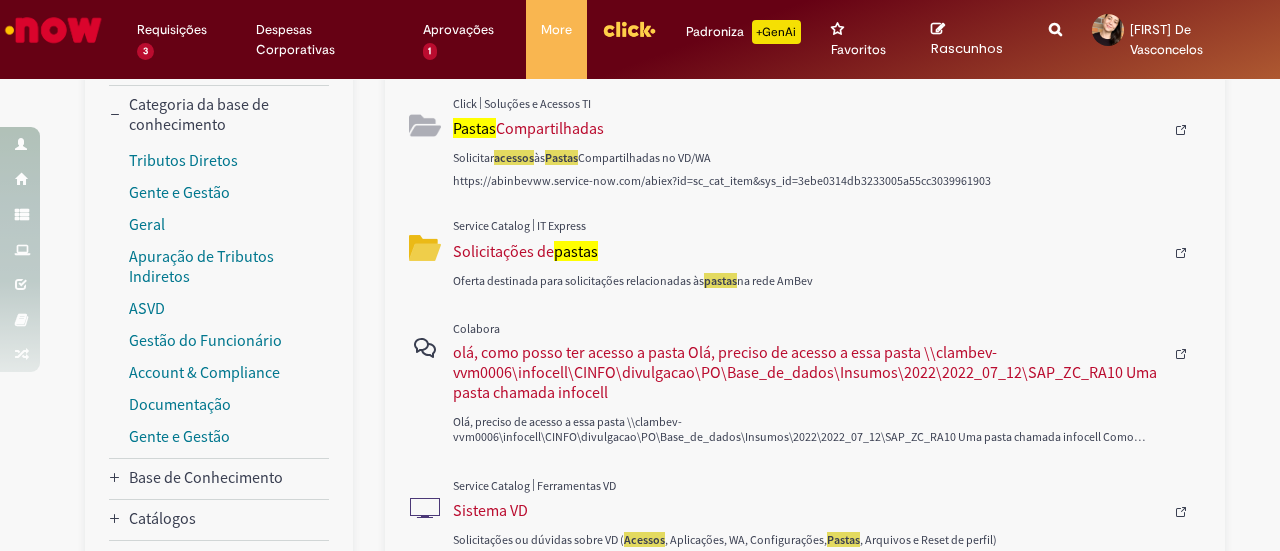 type 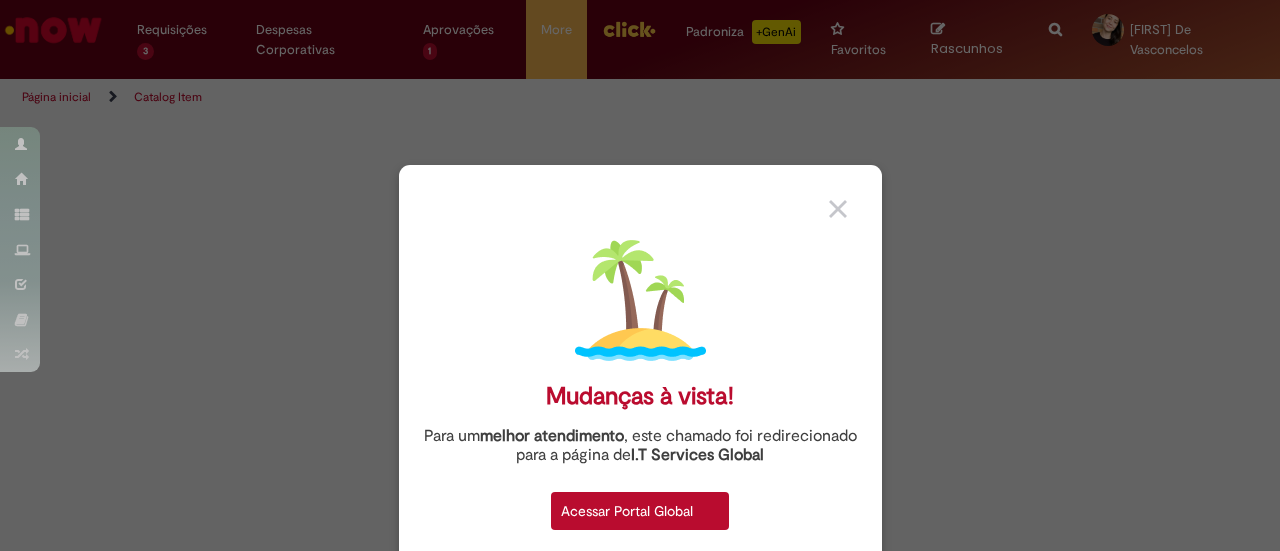 scroll, scrollTop: 0, scrollLeft: 0, axis: both 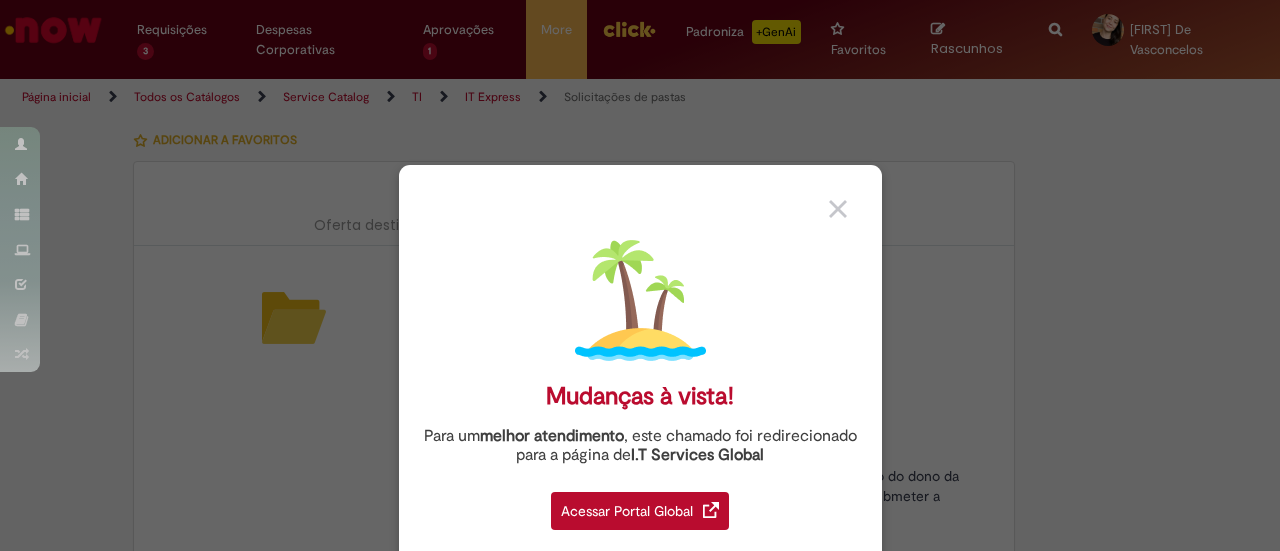 type on "********" 